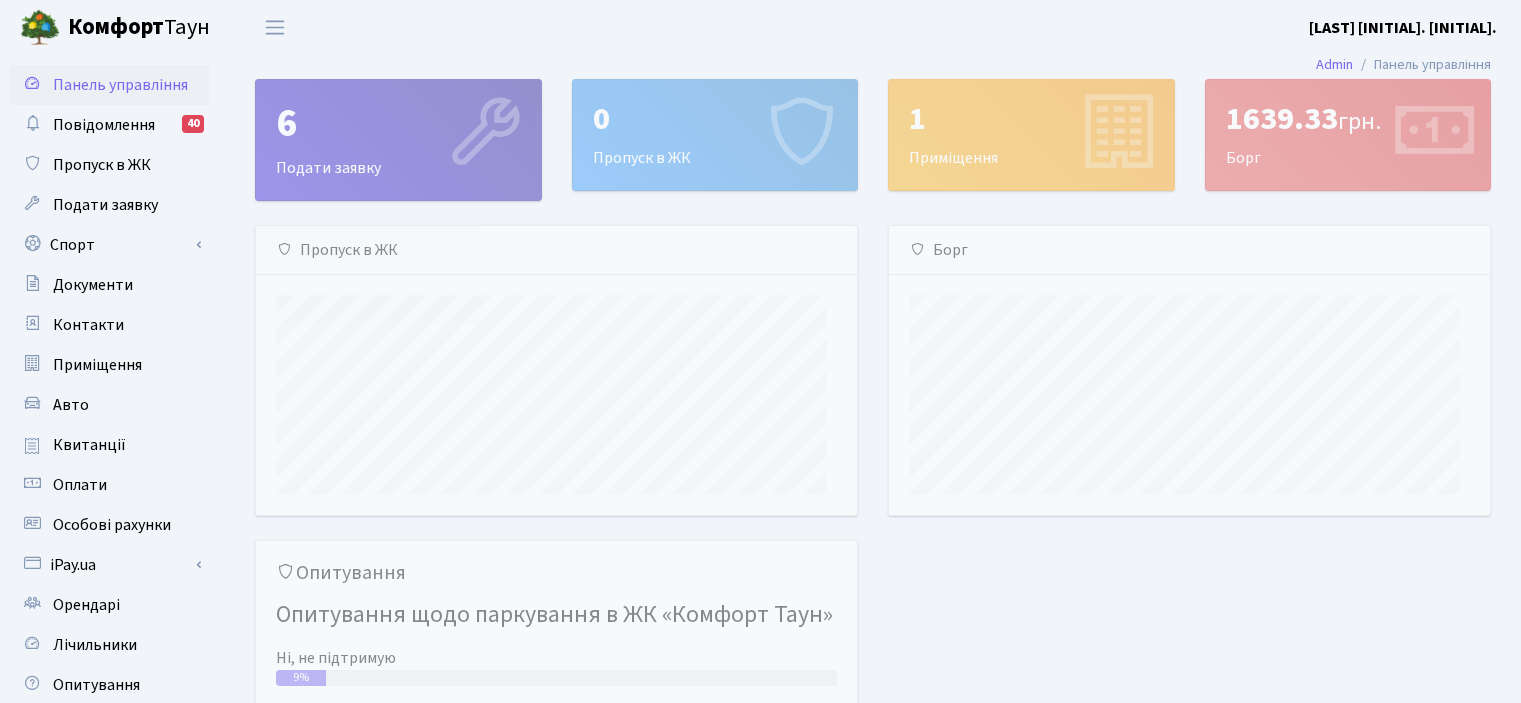 scroll, scrollTop: 0, scrollLeft: 0, axis: both 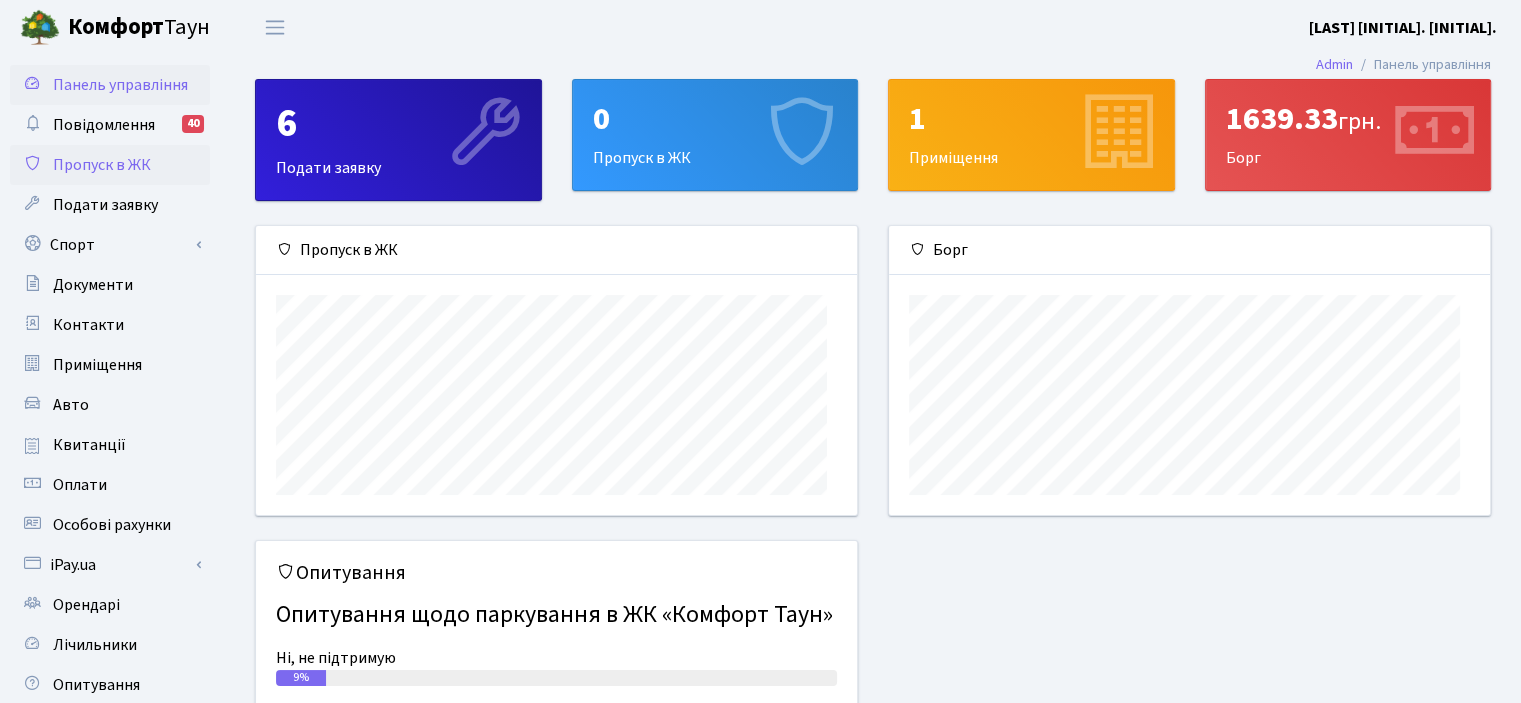 click on "Пропуск в ЖК" at bounding box center [102, 165] 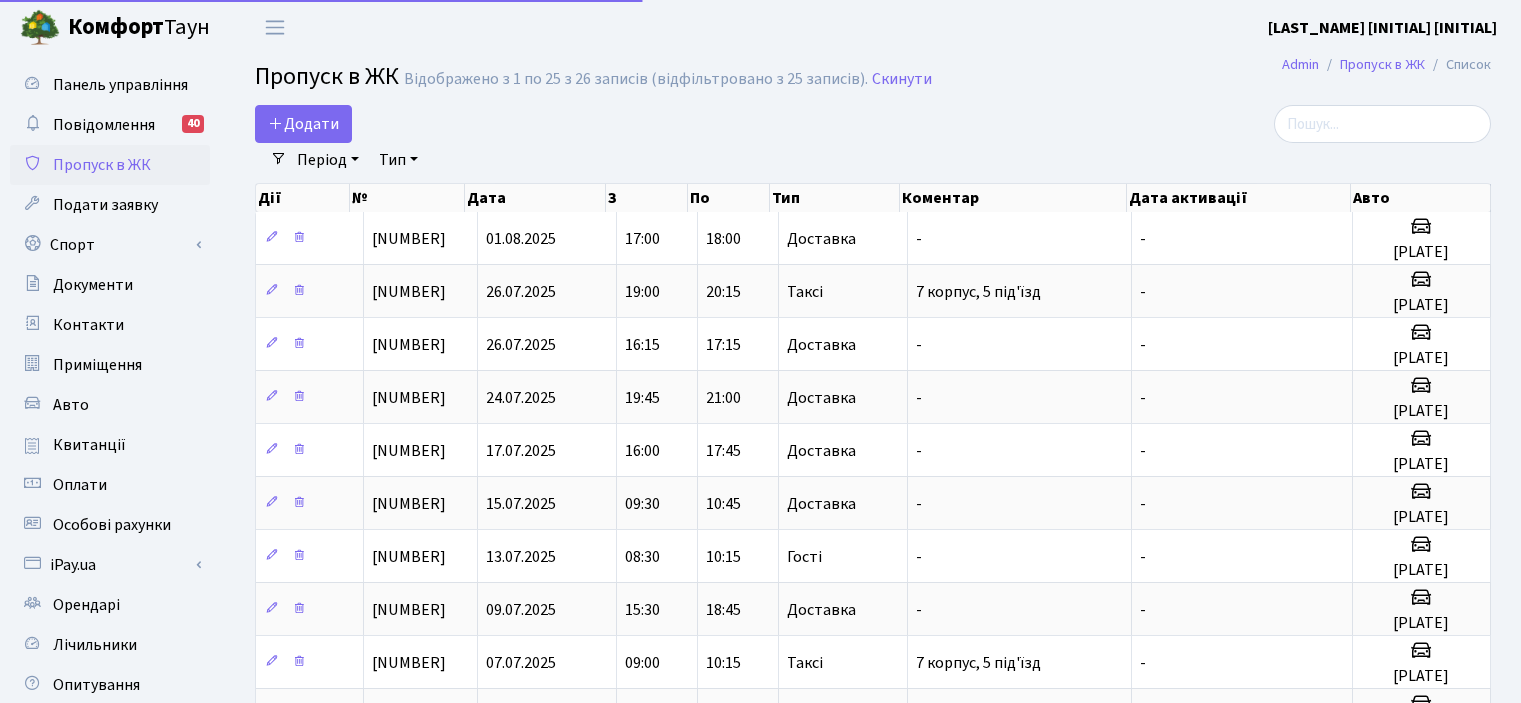 select on "25" 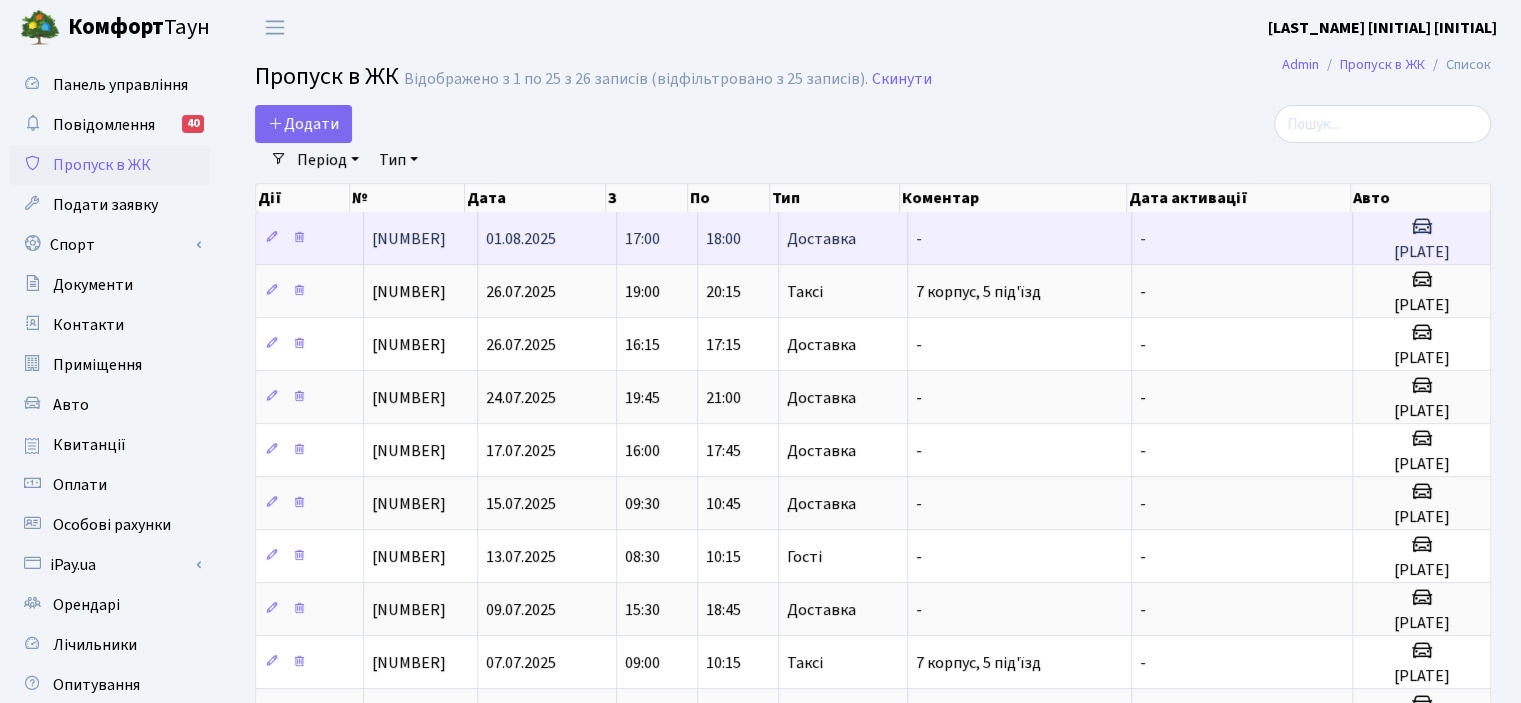 drag, startPoint x: 1462, startPoint y: 296, endPoint x: 1368, endPoint y: 297, distance: 94.00532 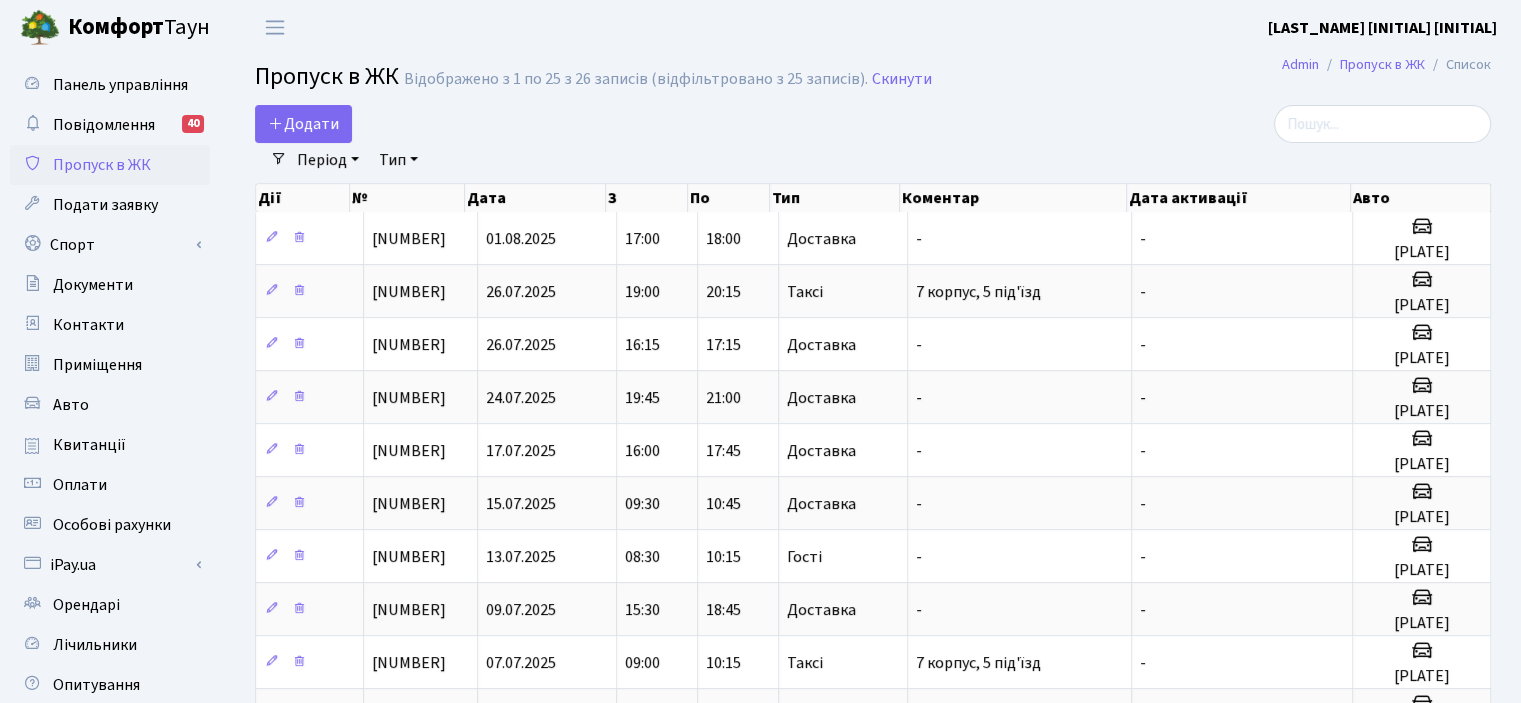 copy on "АІ5117РМ" 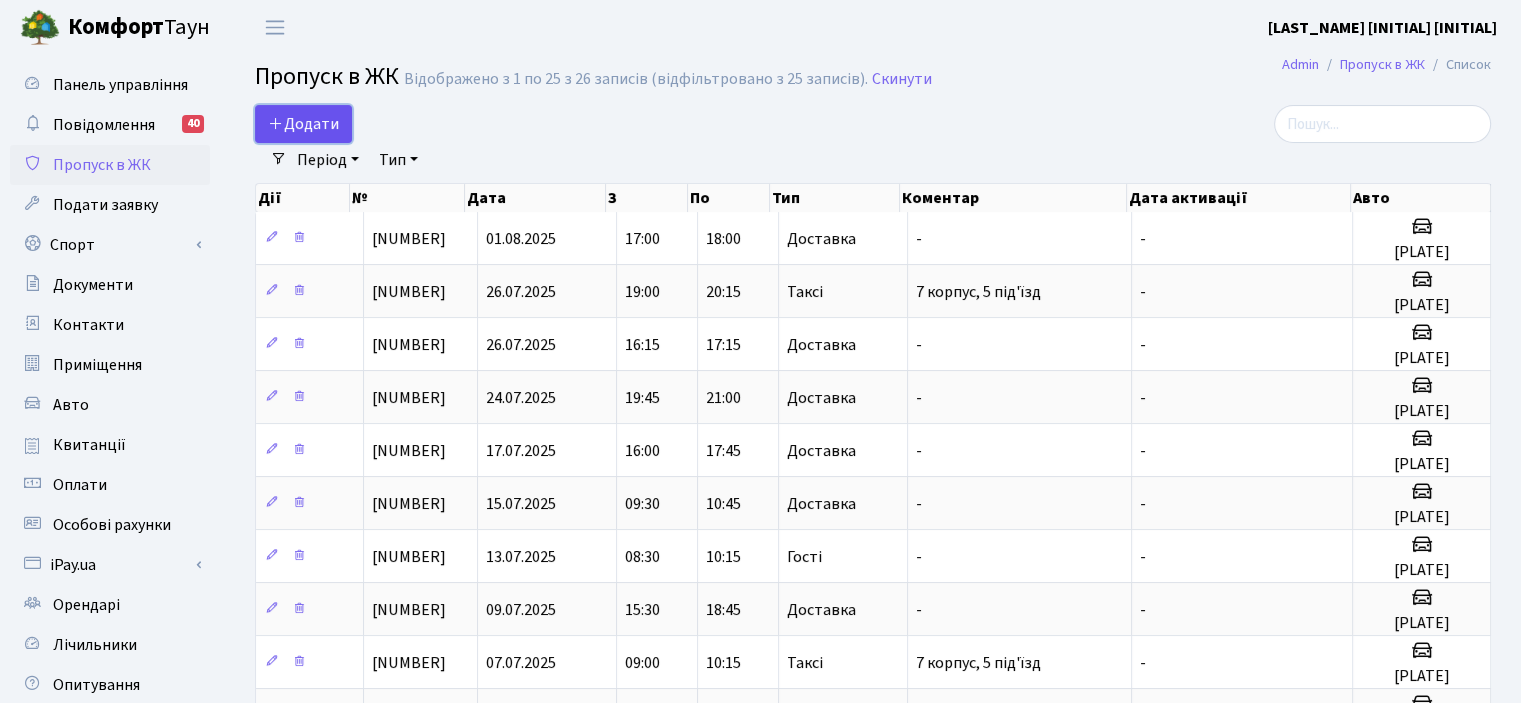 click on "Додати" at bounding box center (303, 124) 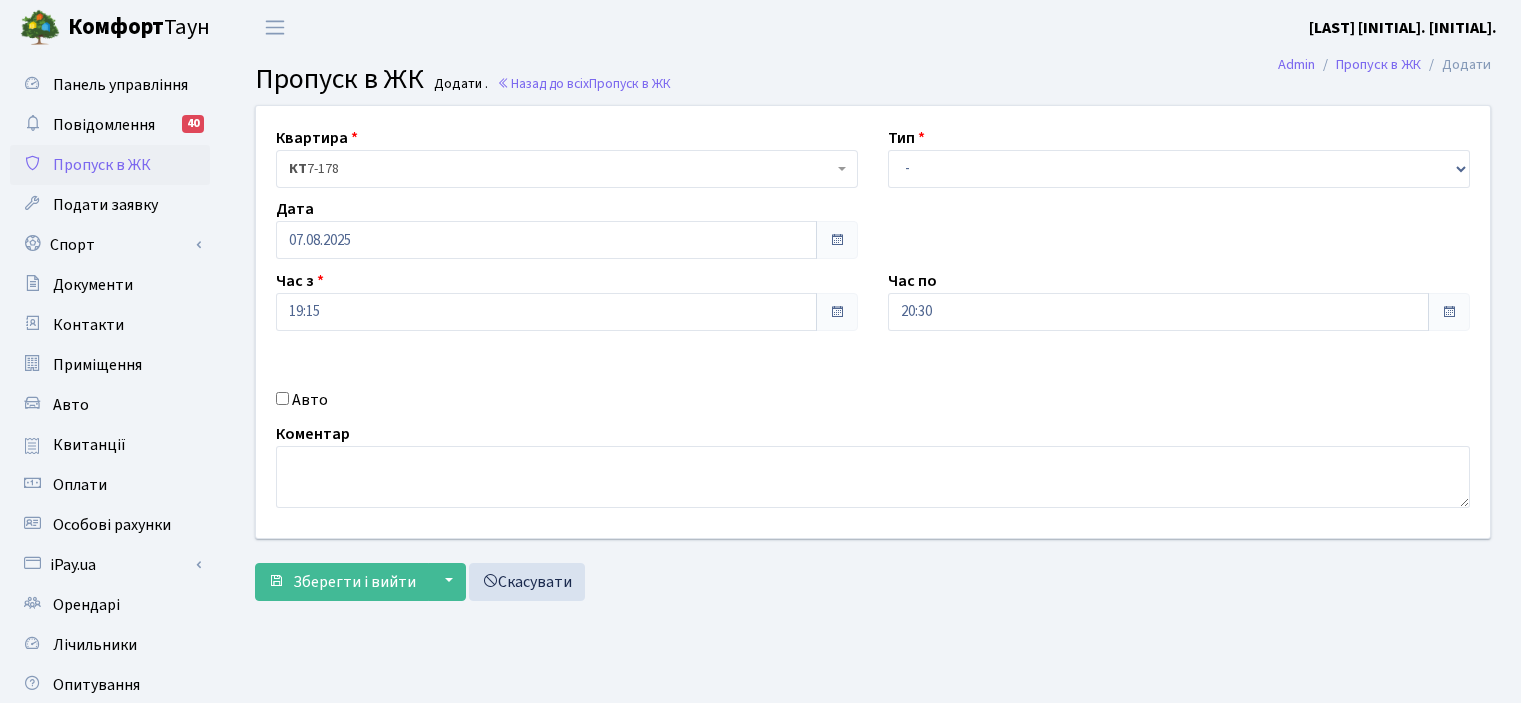 scroll, scrollTop: 0, scrollLeft: 0, axis: both 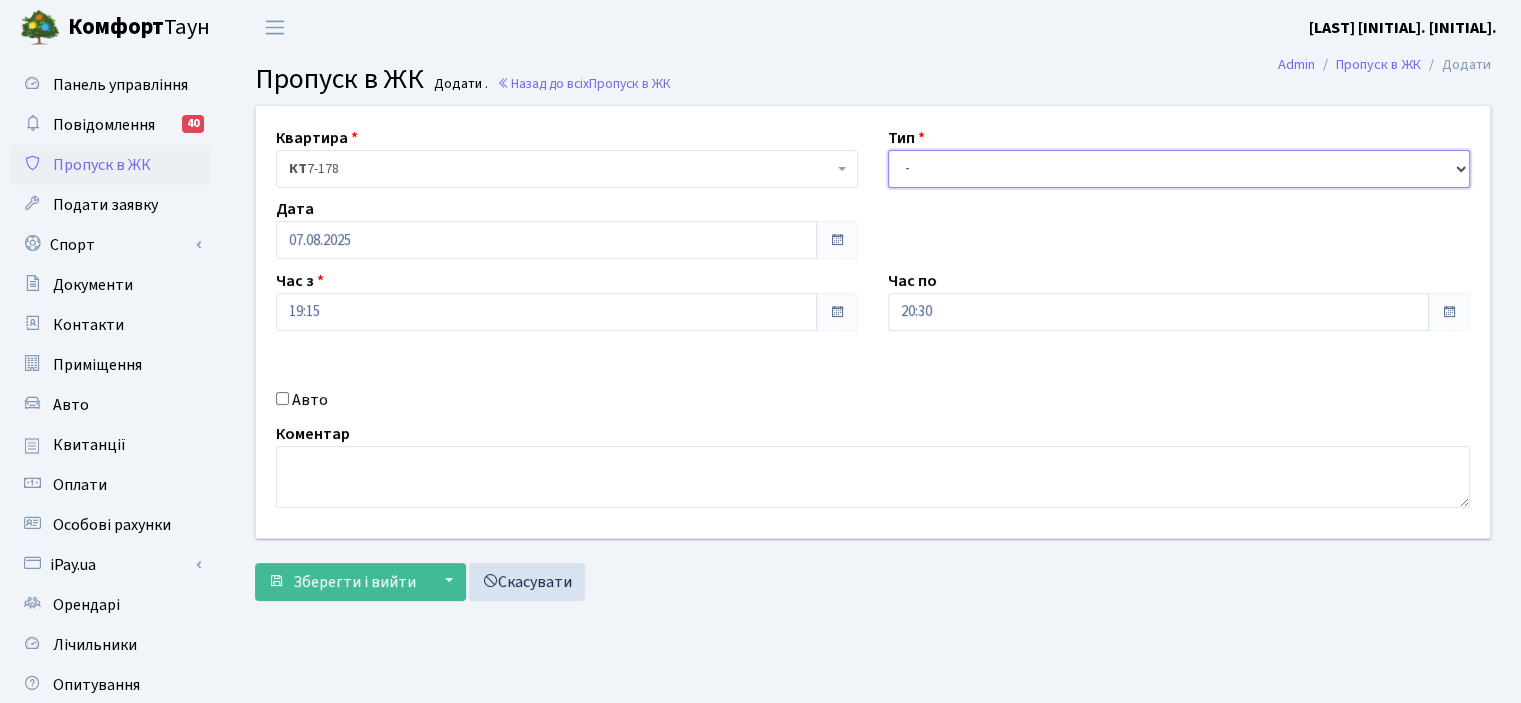click on "-
Доставка
Таксі
Гості
Сервіс" at bounding box center (1179, 169) 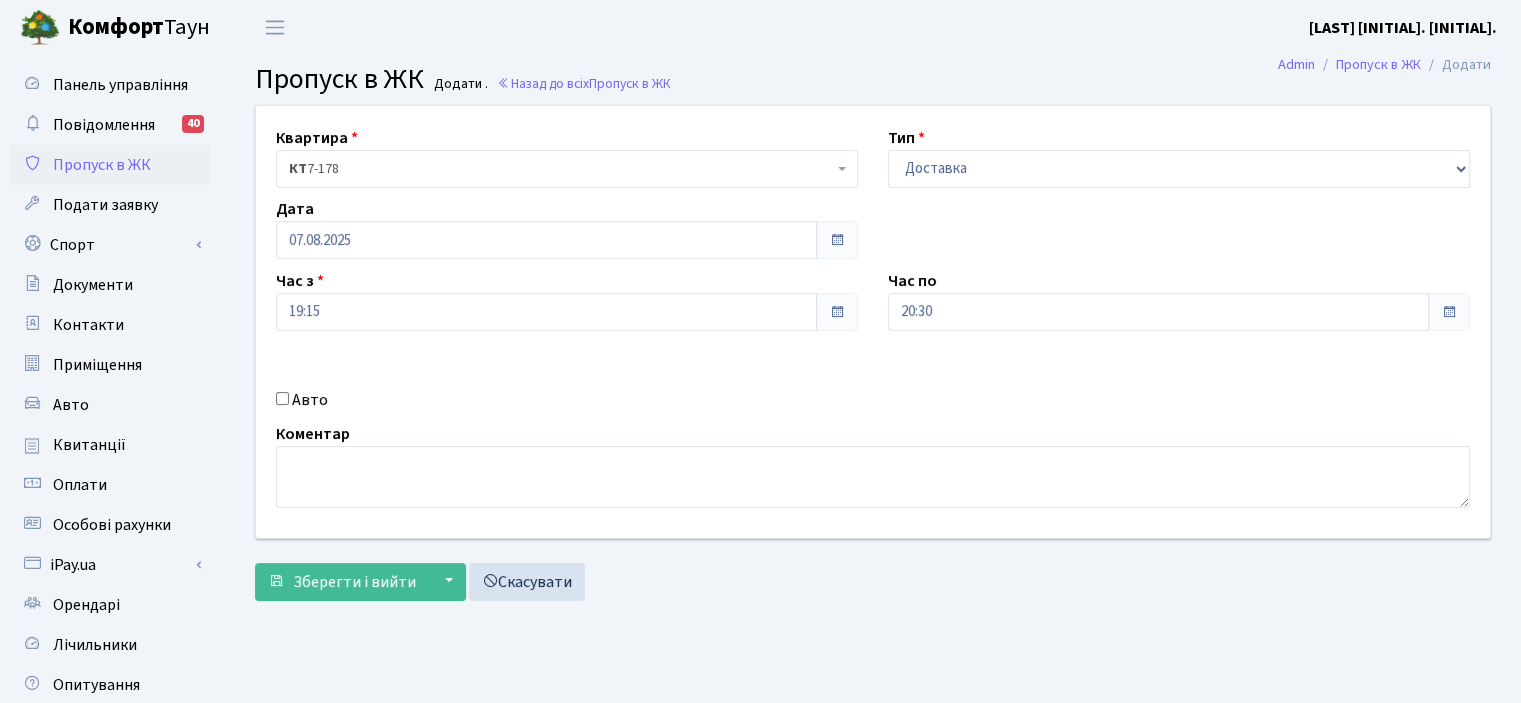 click on "Авто" at bounding box center (282, 398) 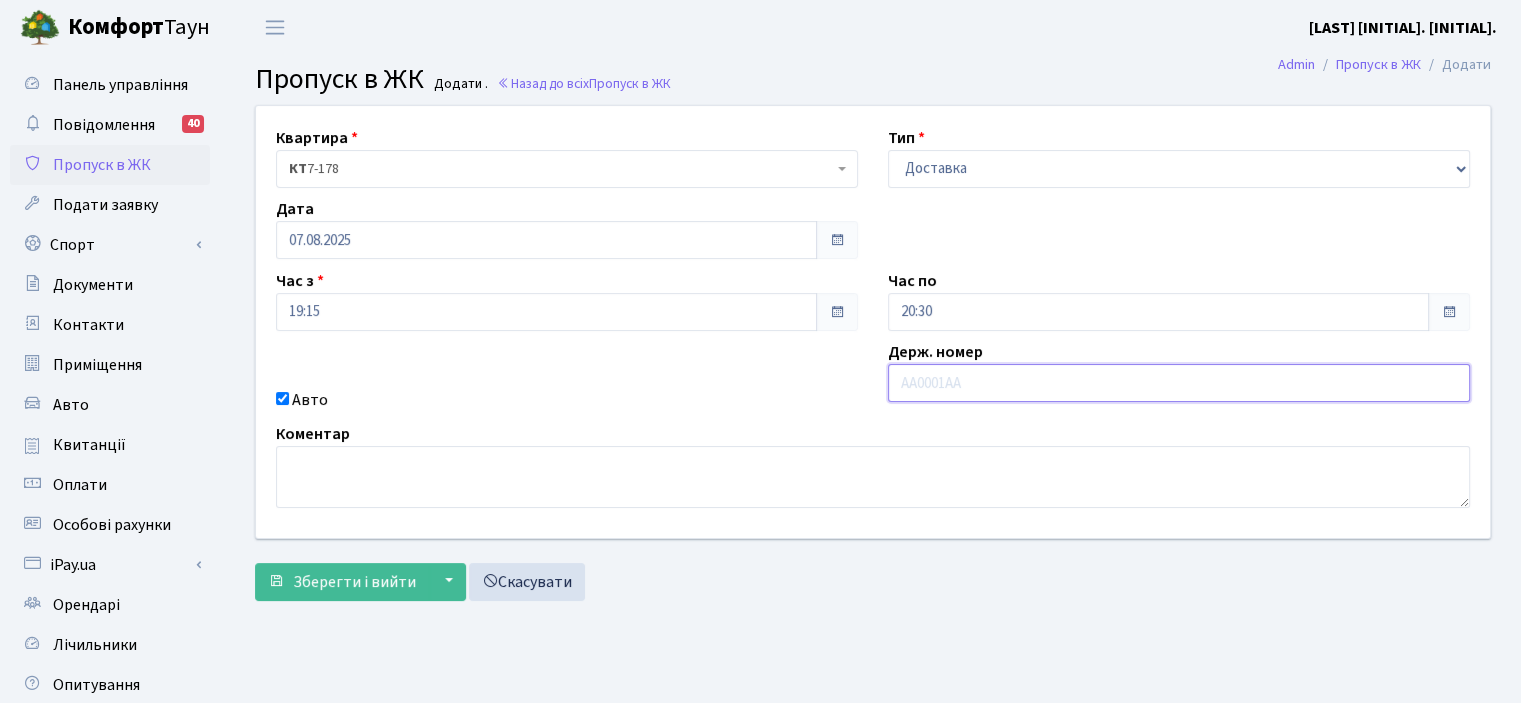 paste on "[PLATE]" 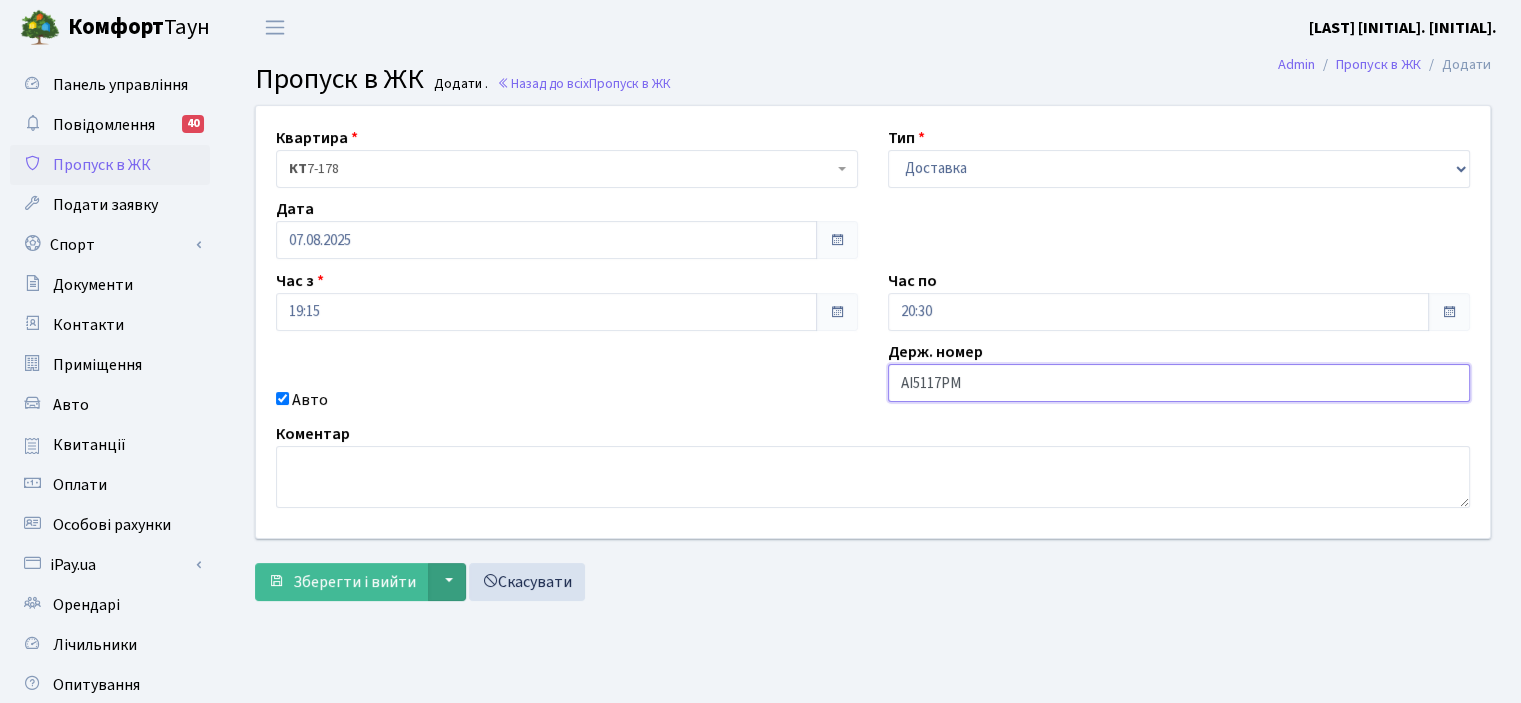 scroll, scrollTop: 100, scrollLeft: 0, axis: vertical 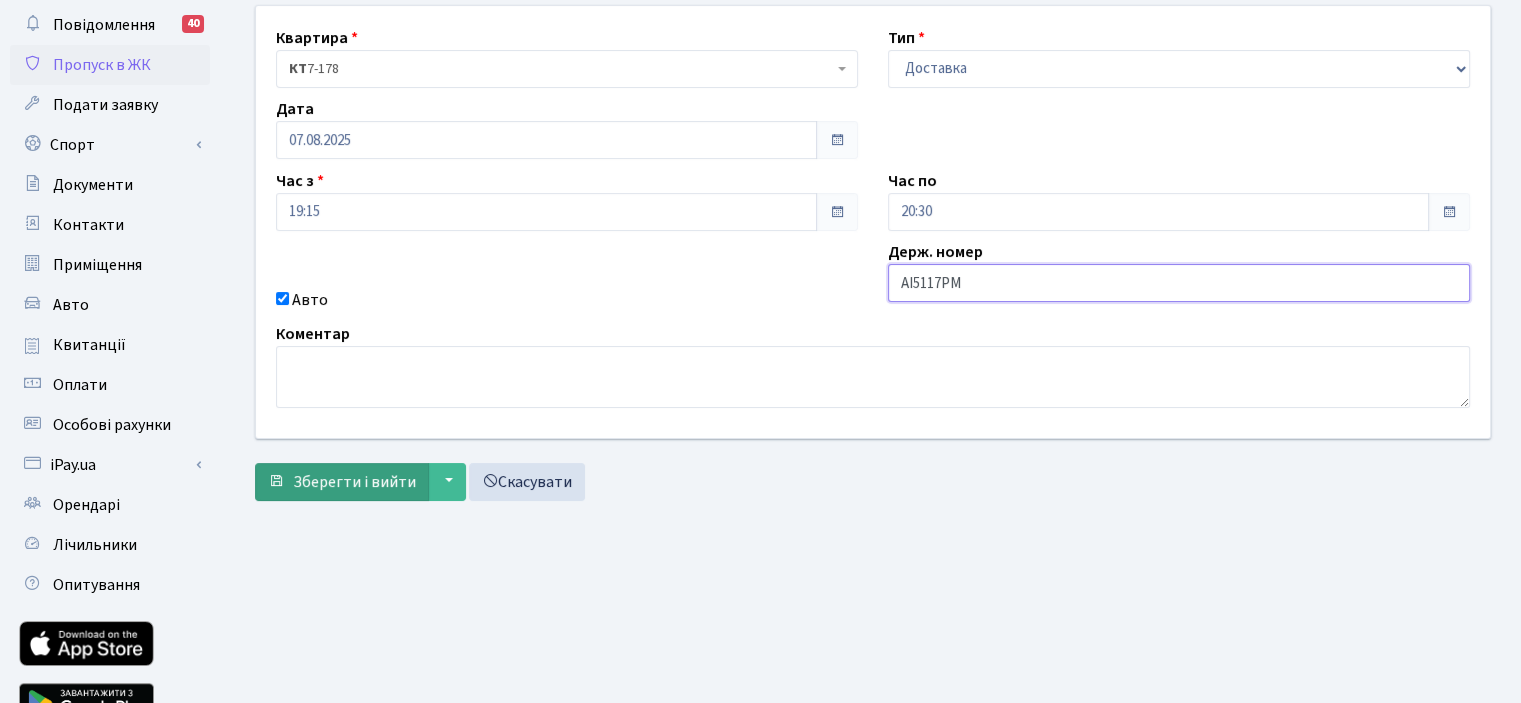 type on "АІ5117РМ" 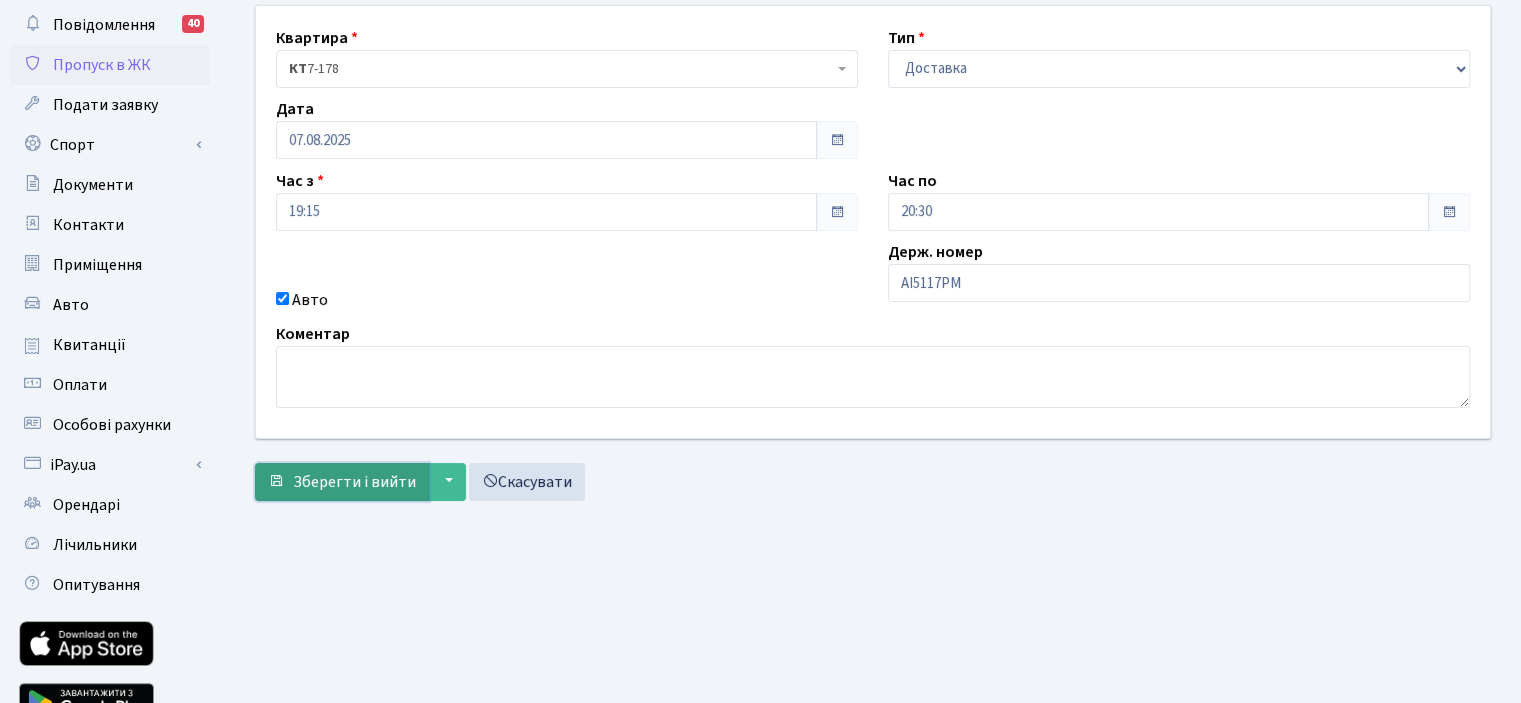 click on "Зберегти і вийти" at bounding box center (354, 482) 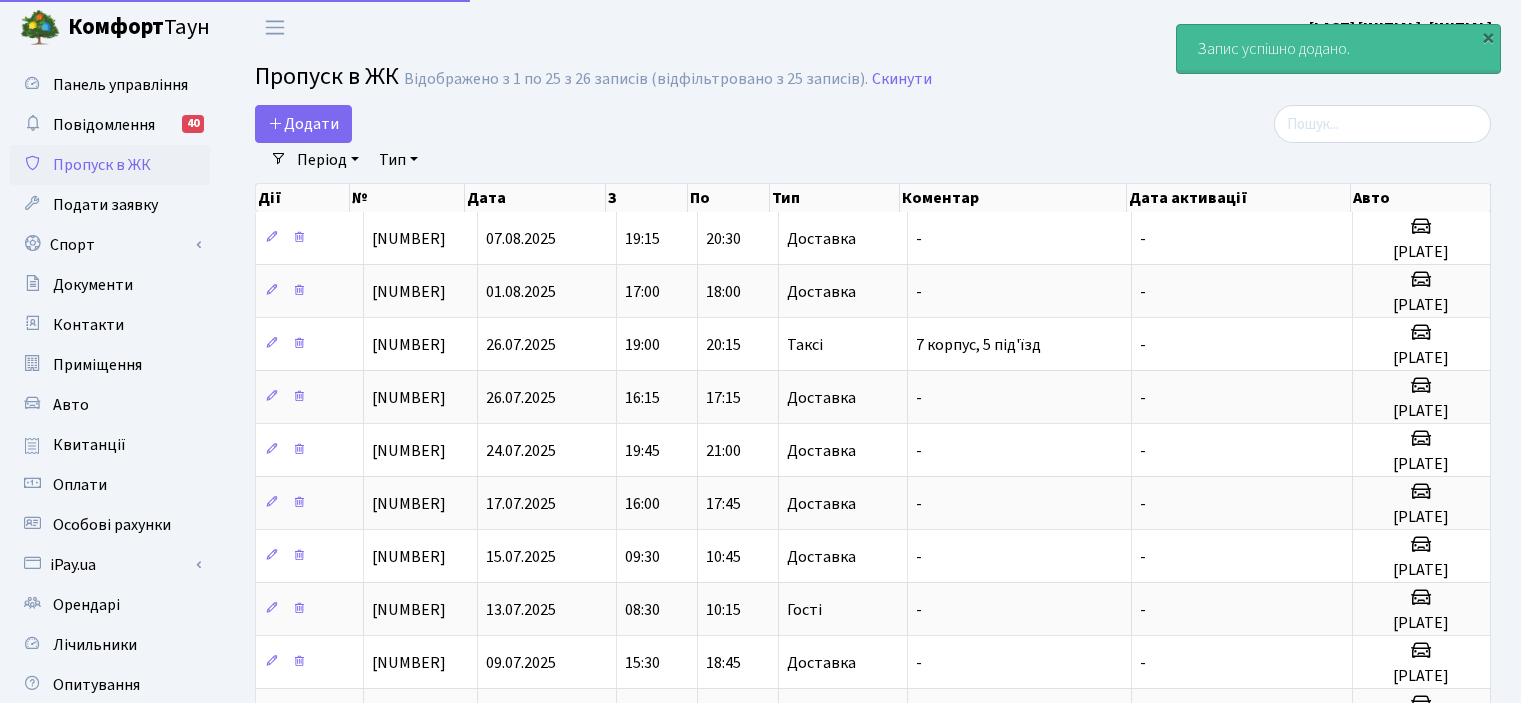 select on "25" 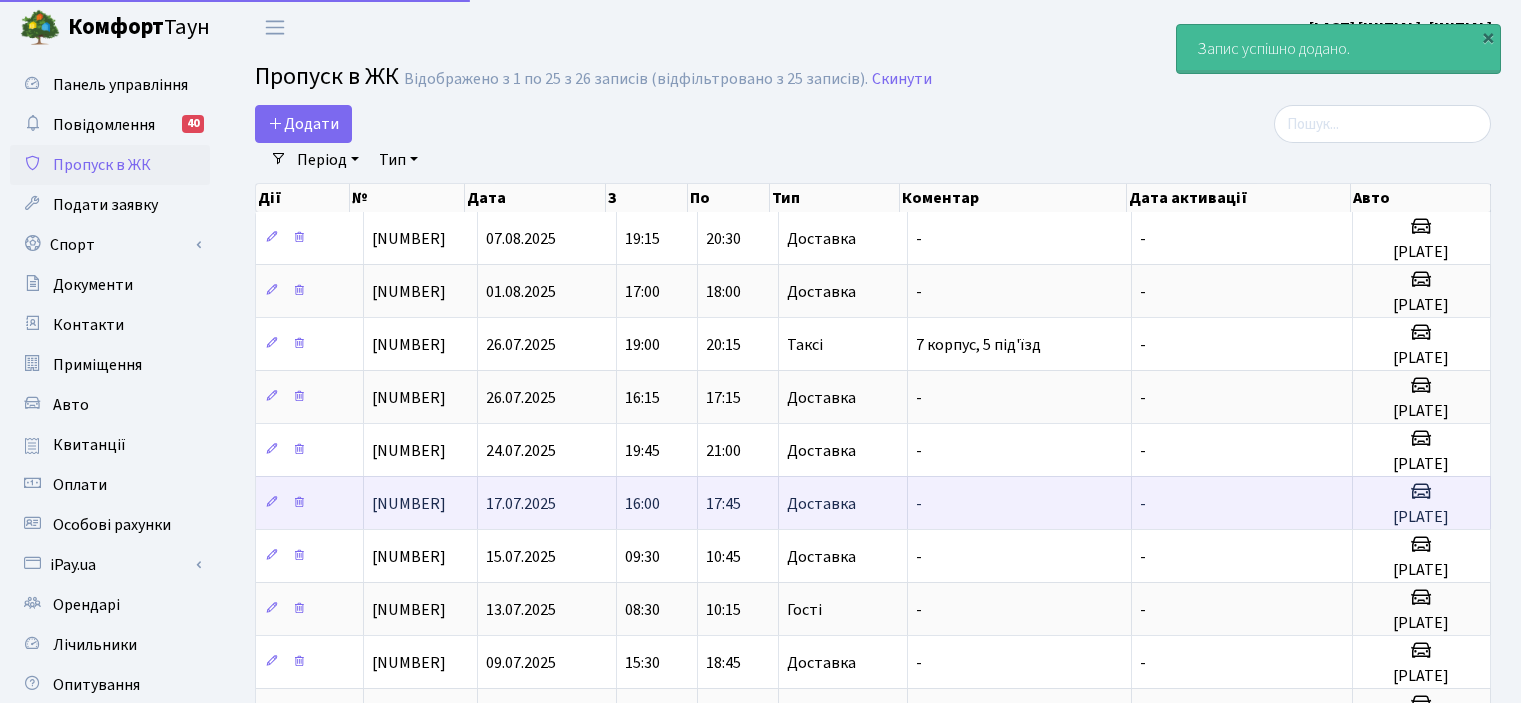 scroll, scrollTop: 0, scrollLeft: 0, axis: both 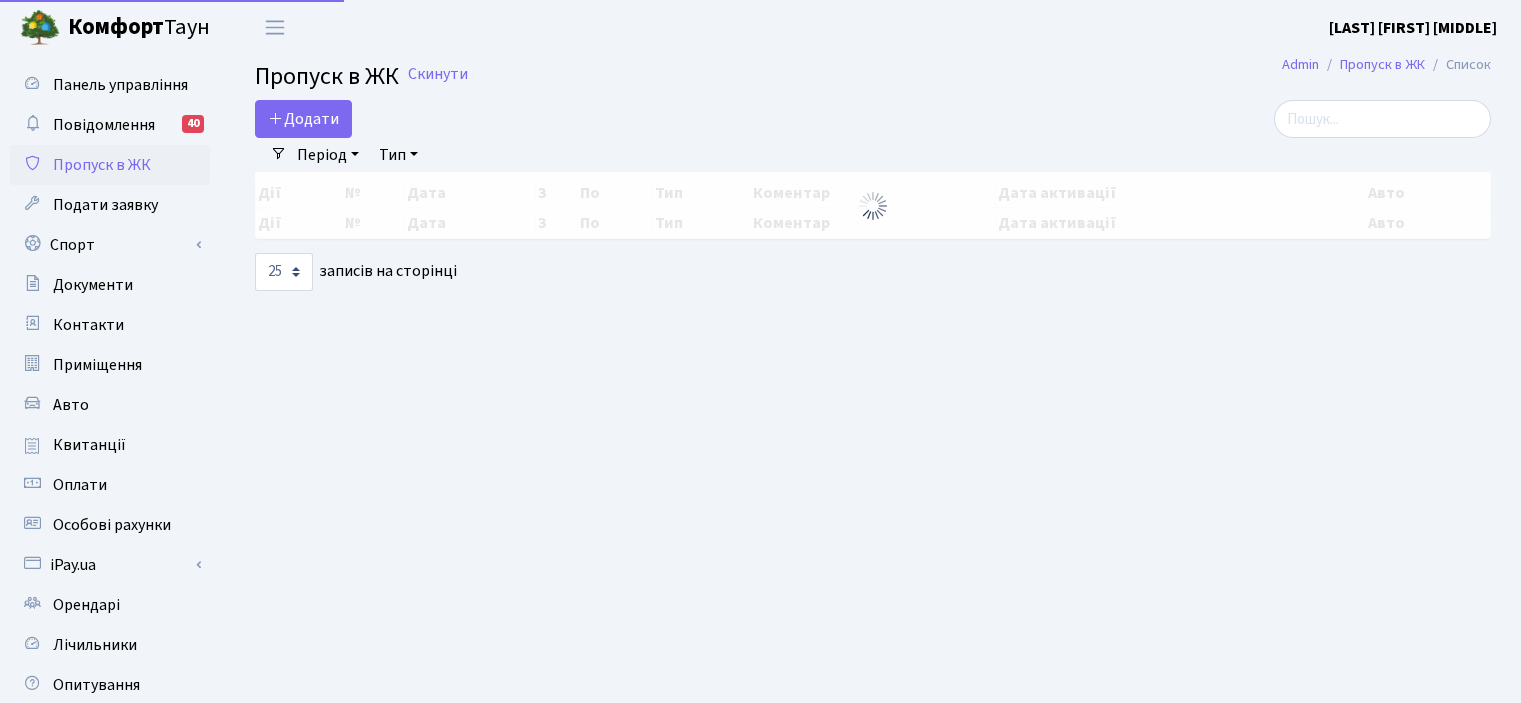 select on "25" 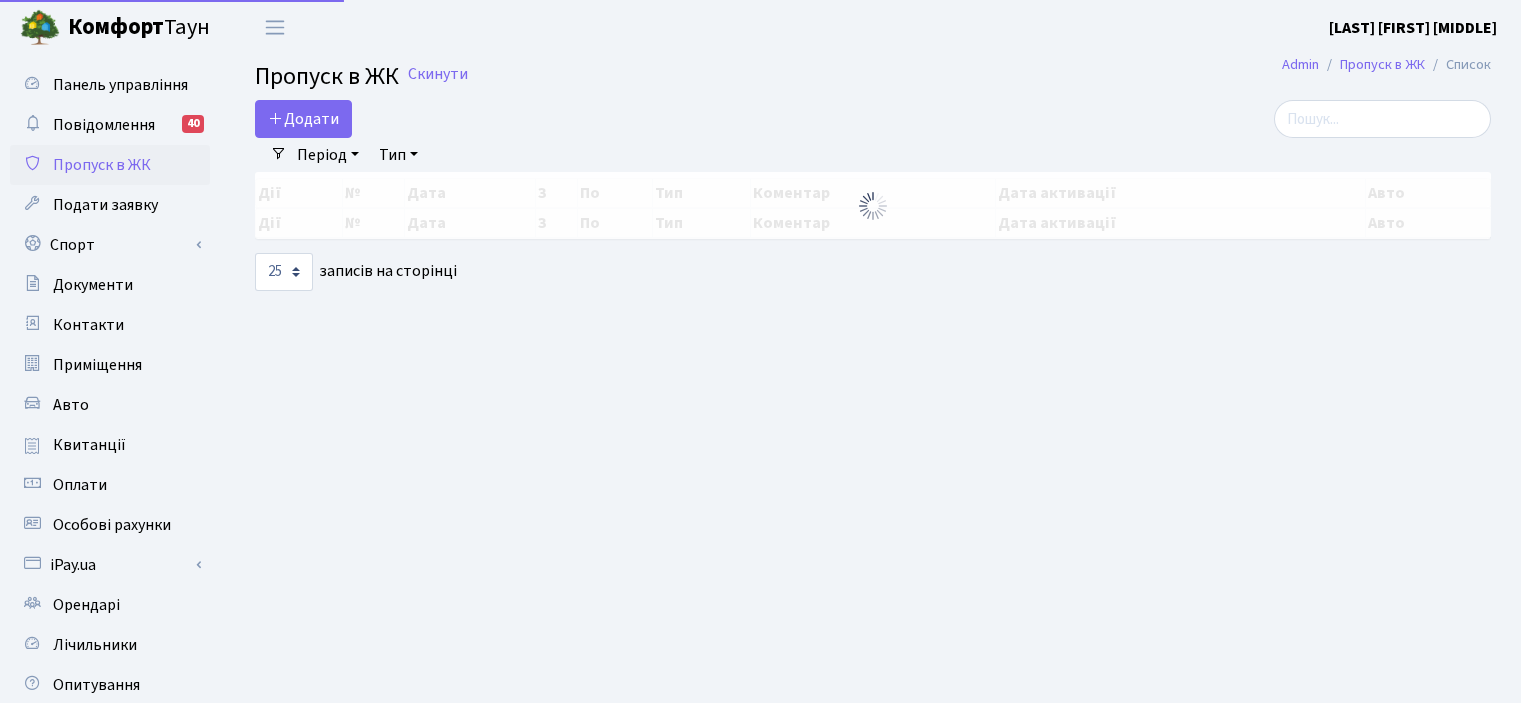 scroll, scrollTop: 0, scrollLeft: 0, axis: both 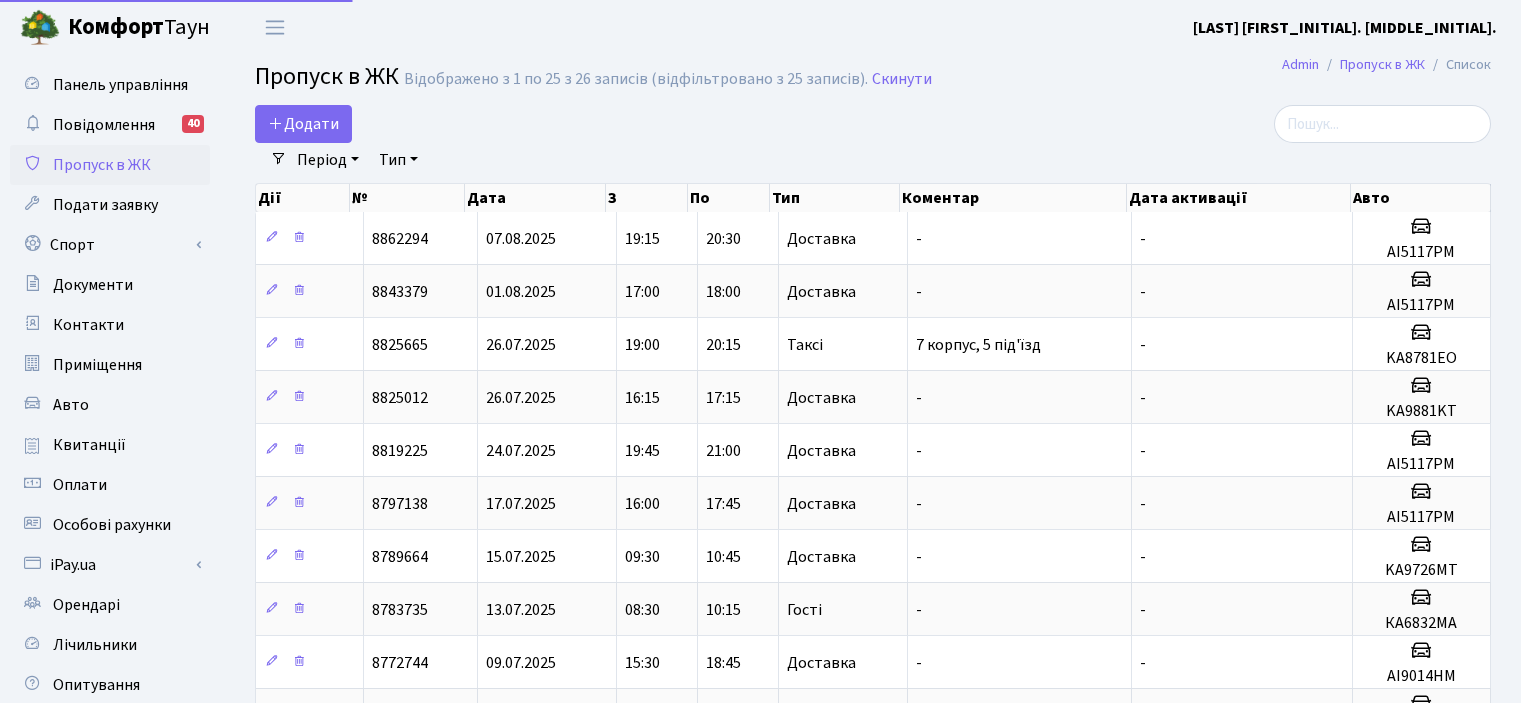 select on "25" 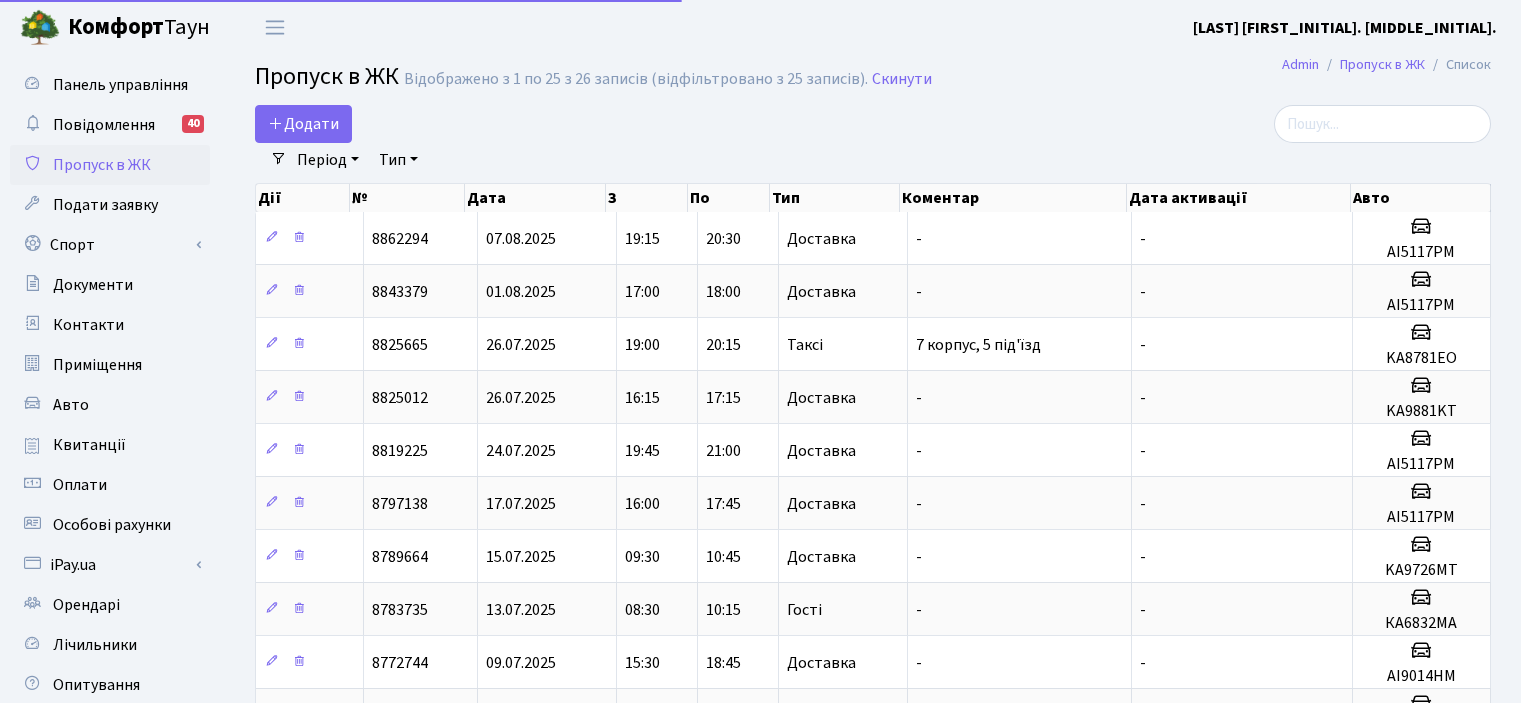 select on "25" 